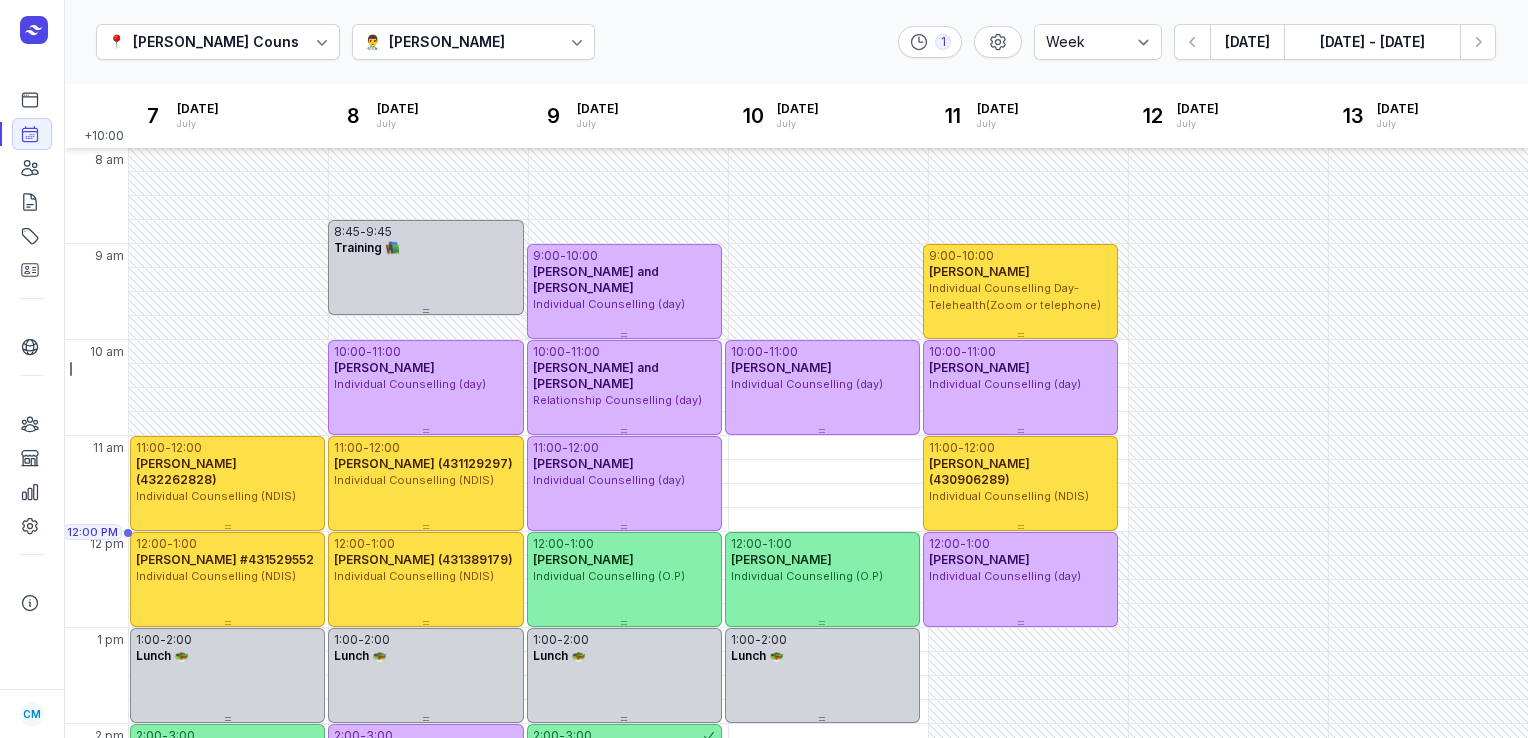 select on "week" 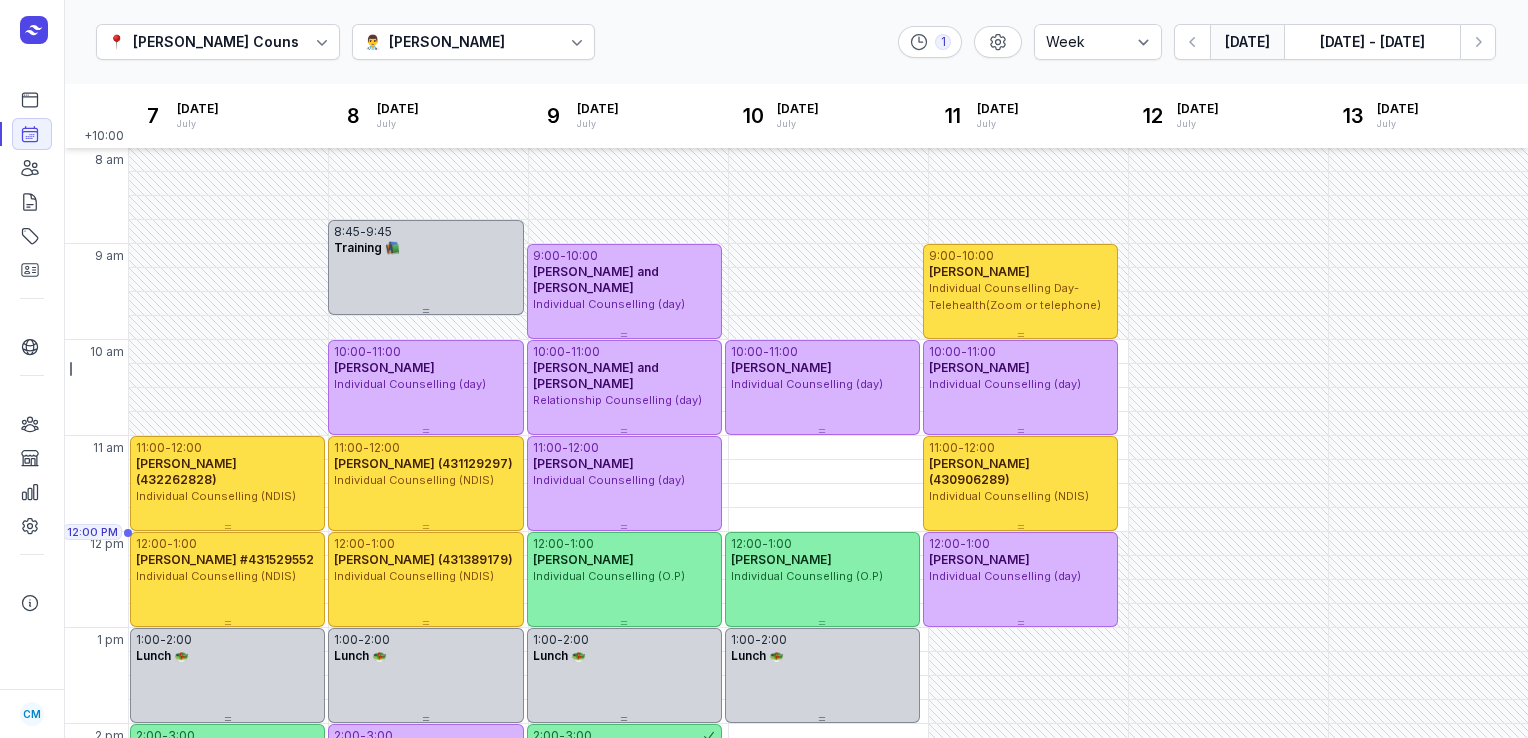 scroll, scrollTop: 0, scrollLeft: 0, axis: both 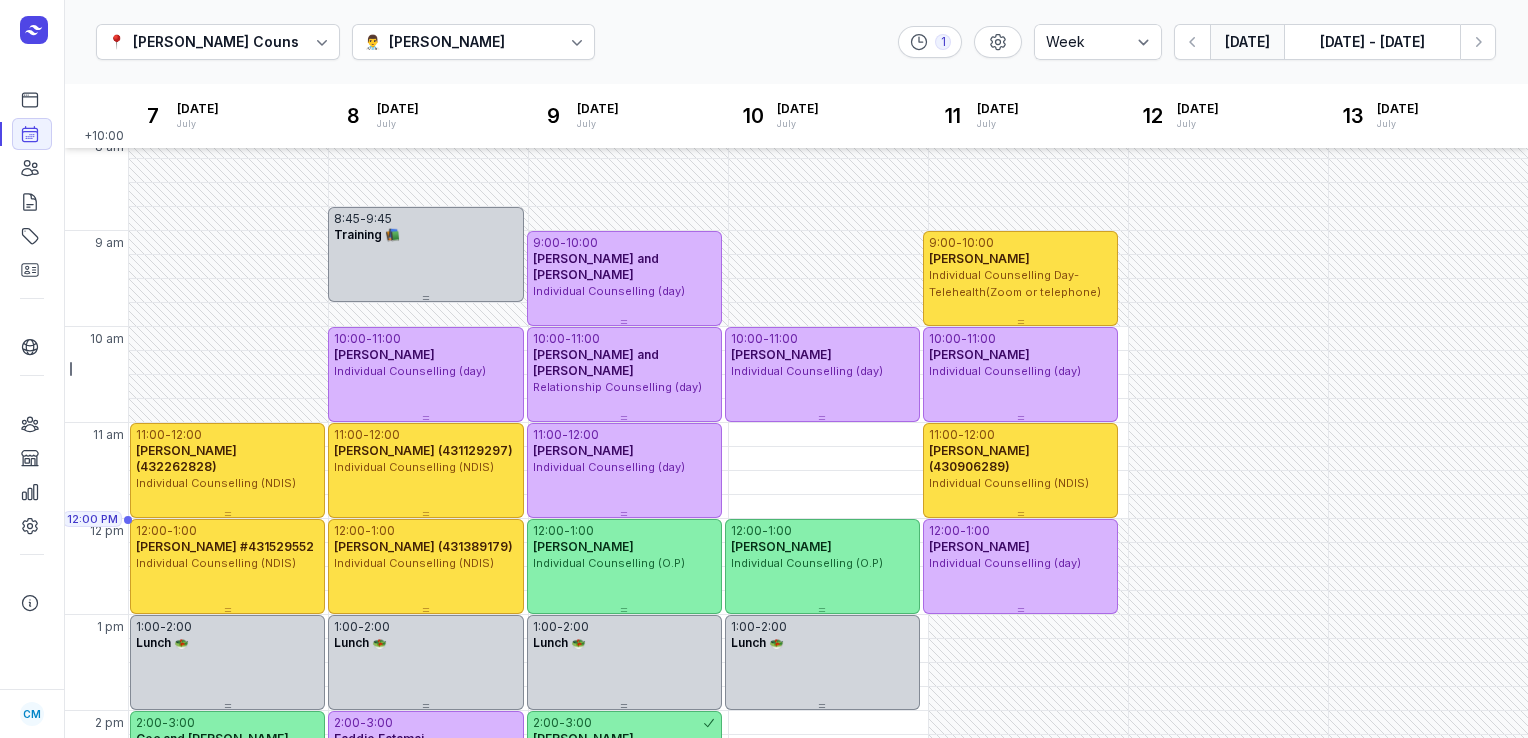 click on "[DATE]" at bounding box center (1247, 42) 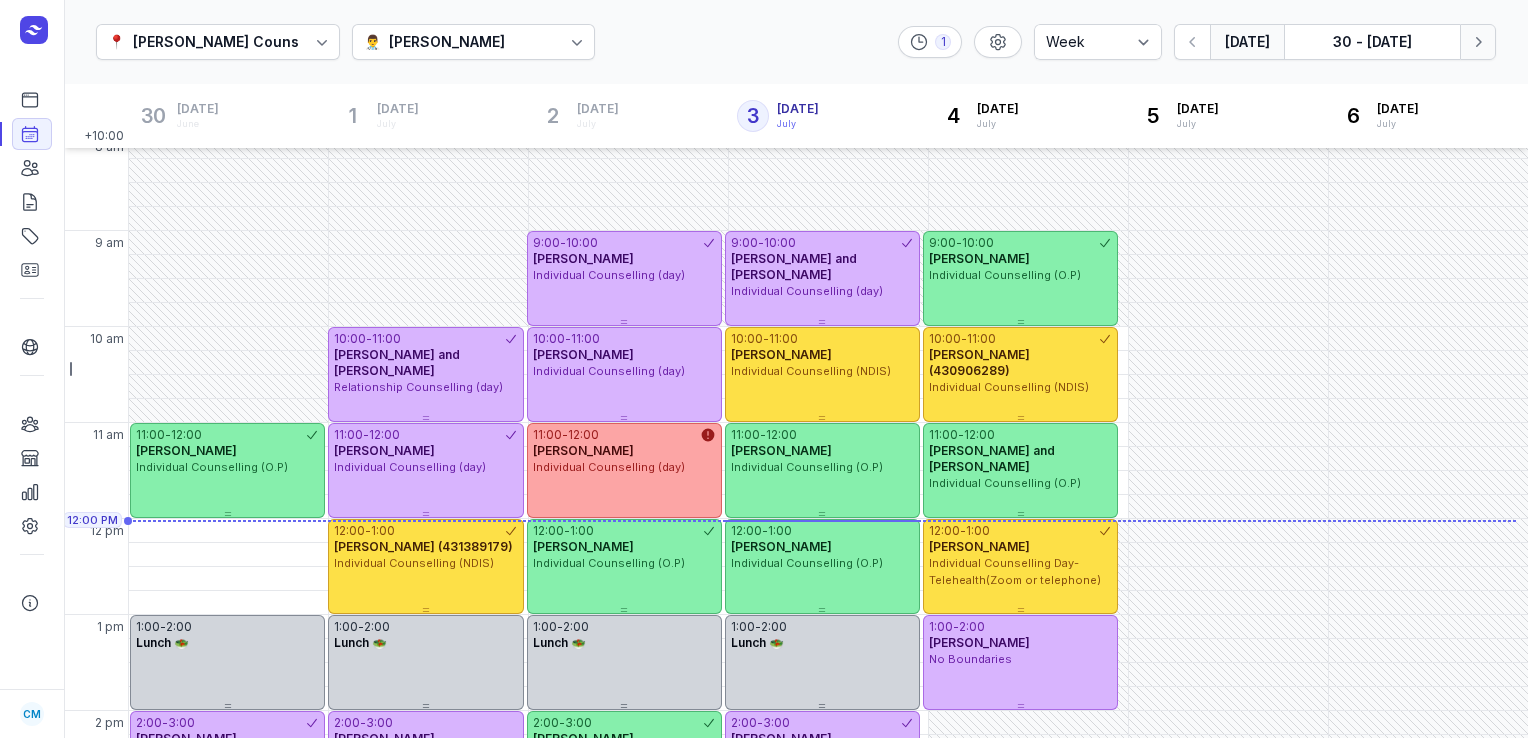 click 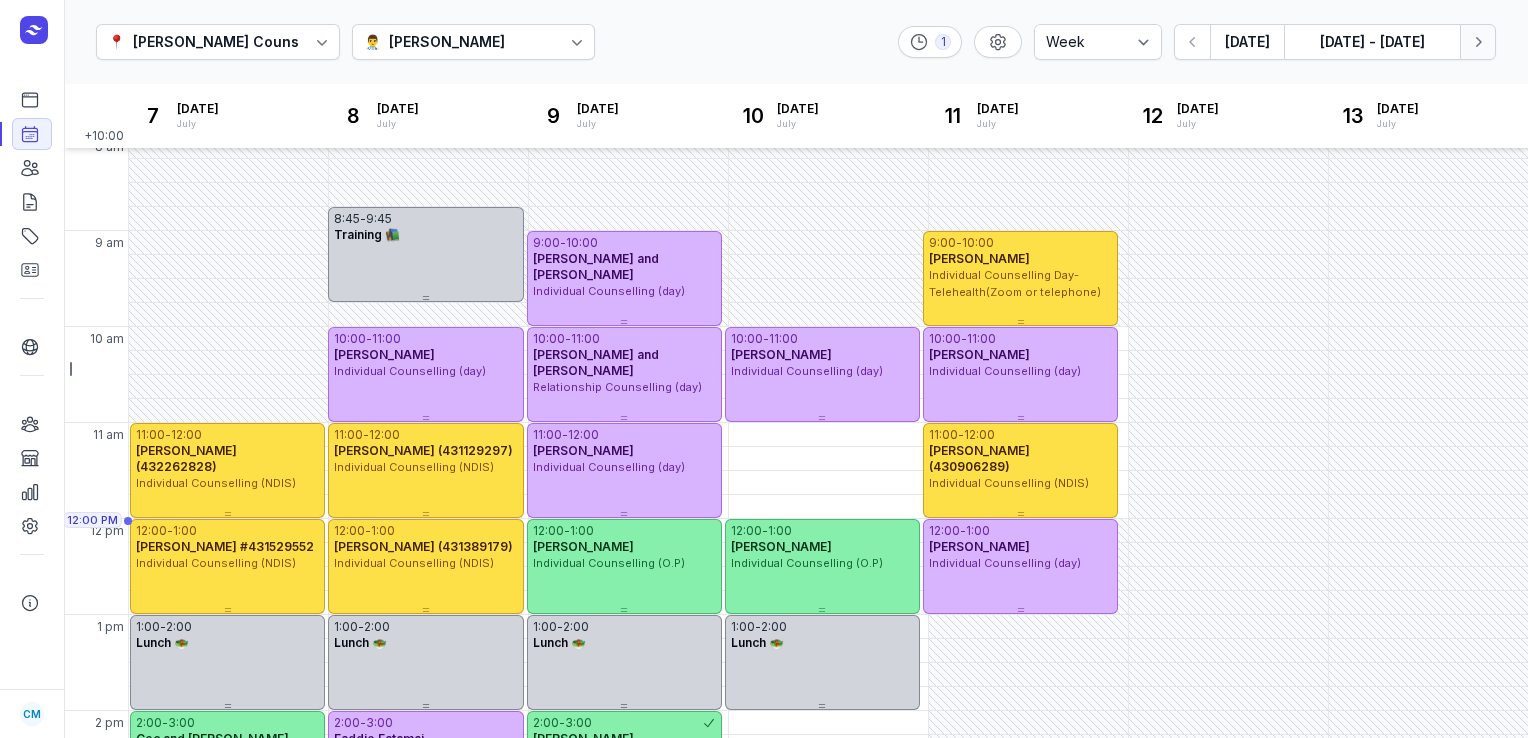 click 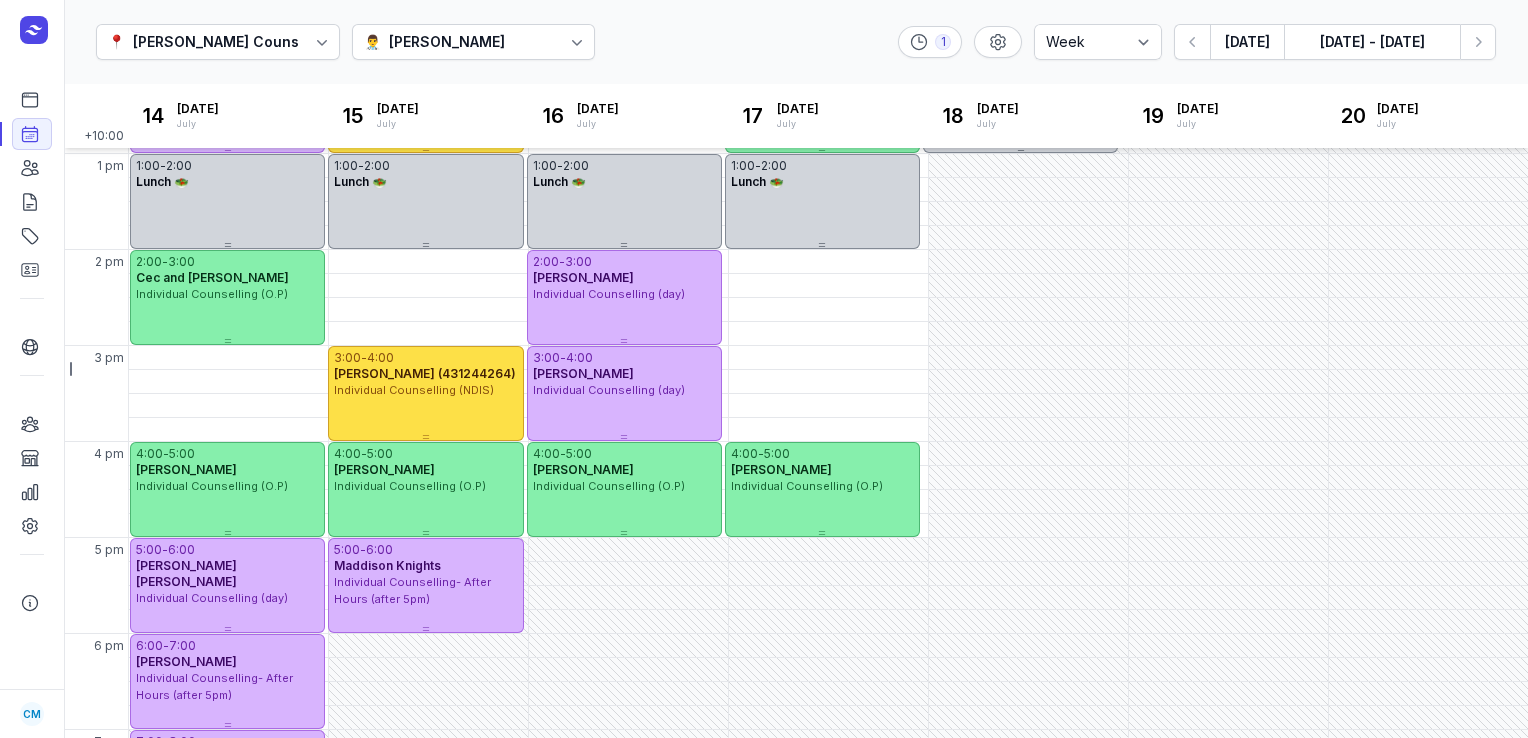 scroll, scrollTop: 472, scrollLeft: 0, axis: vertical 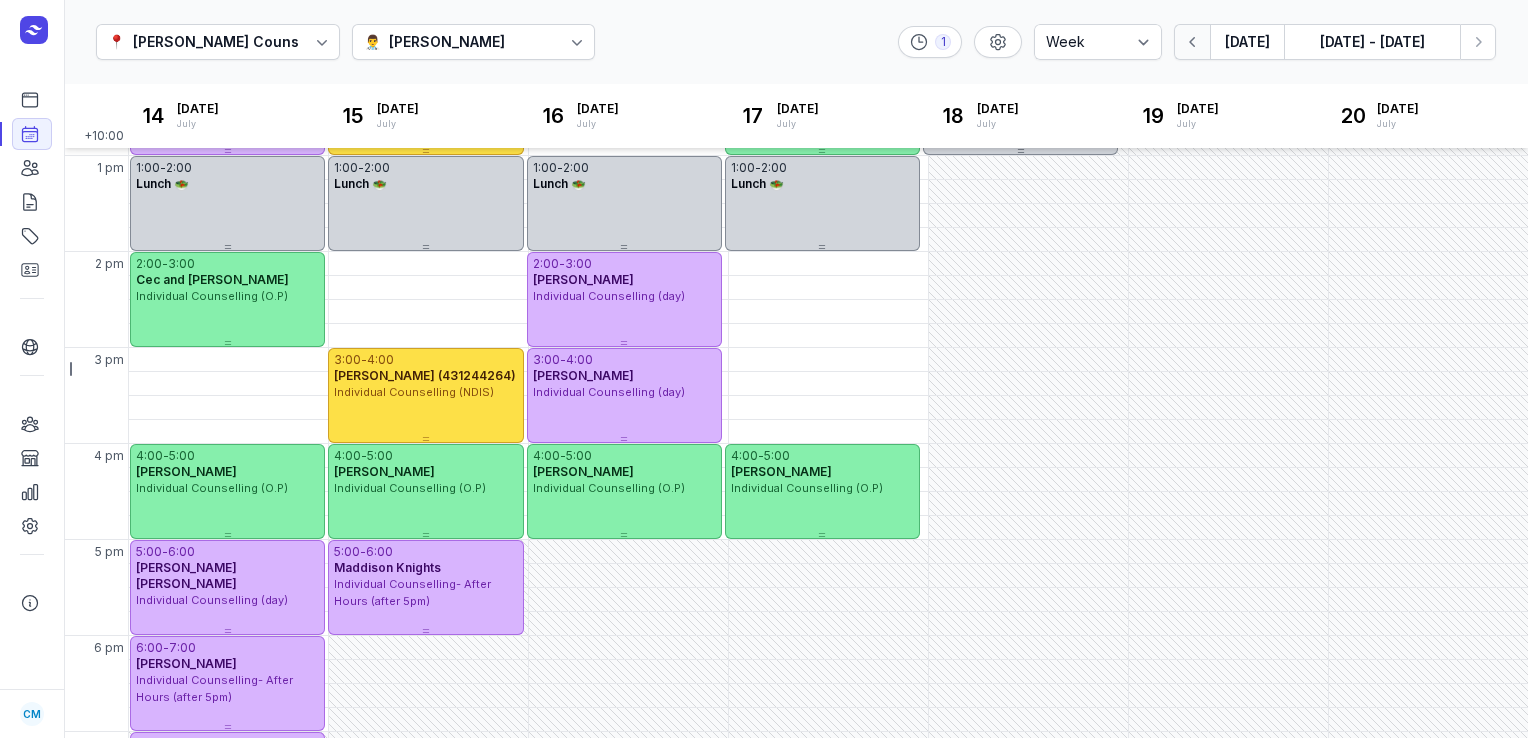click 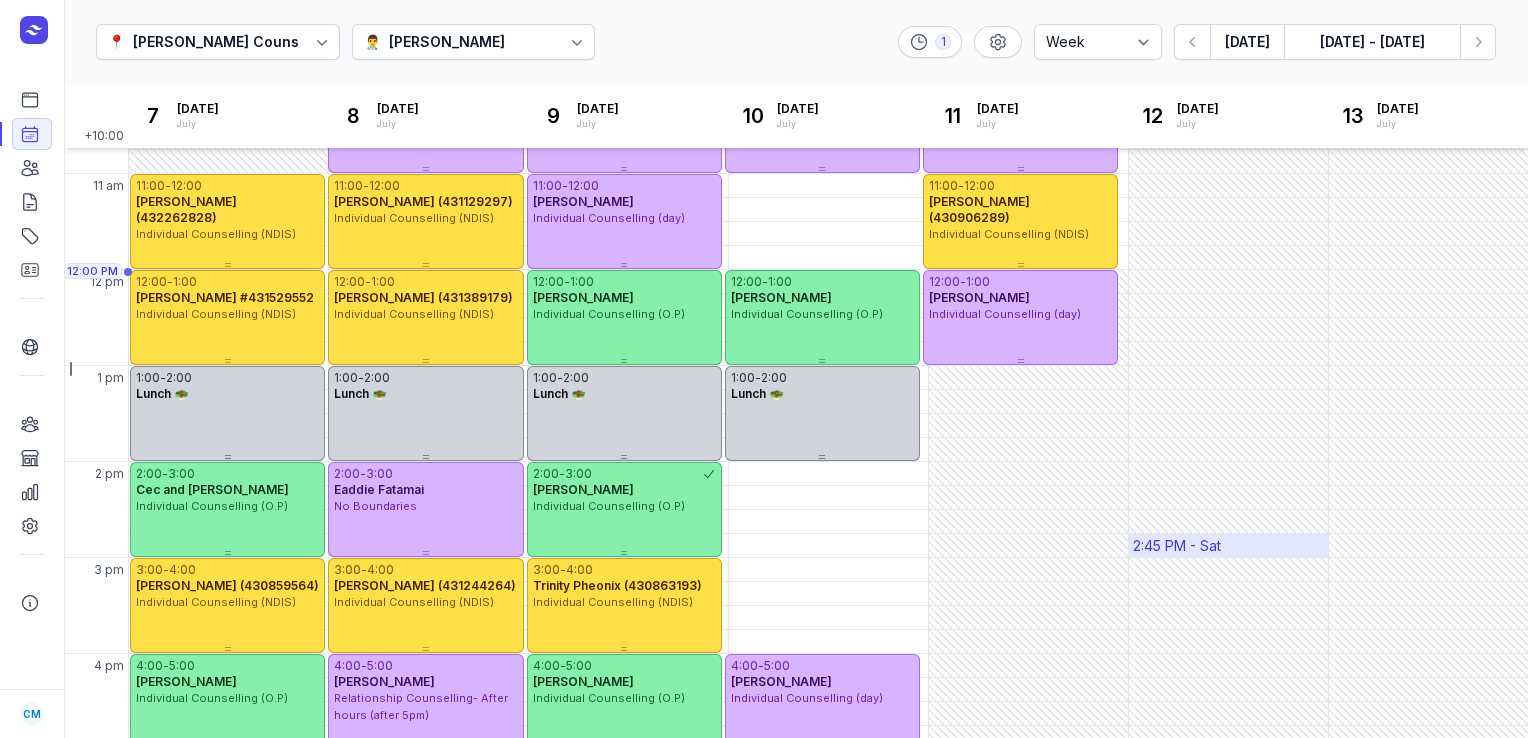 scroll, scrollTop: 286, scrollLeft: 0, axis: vertical 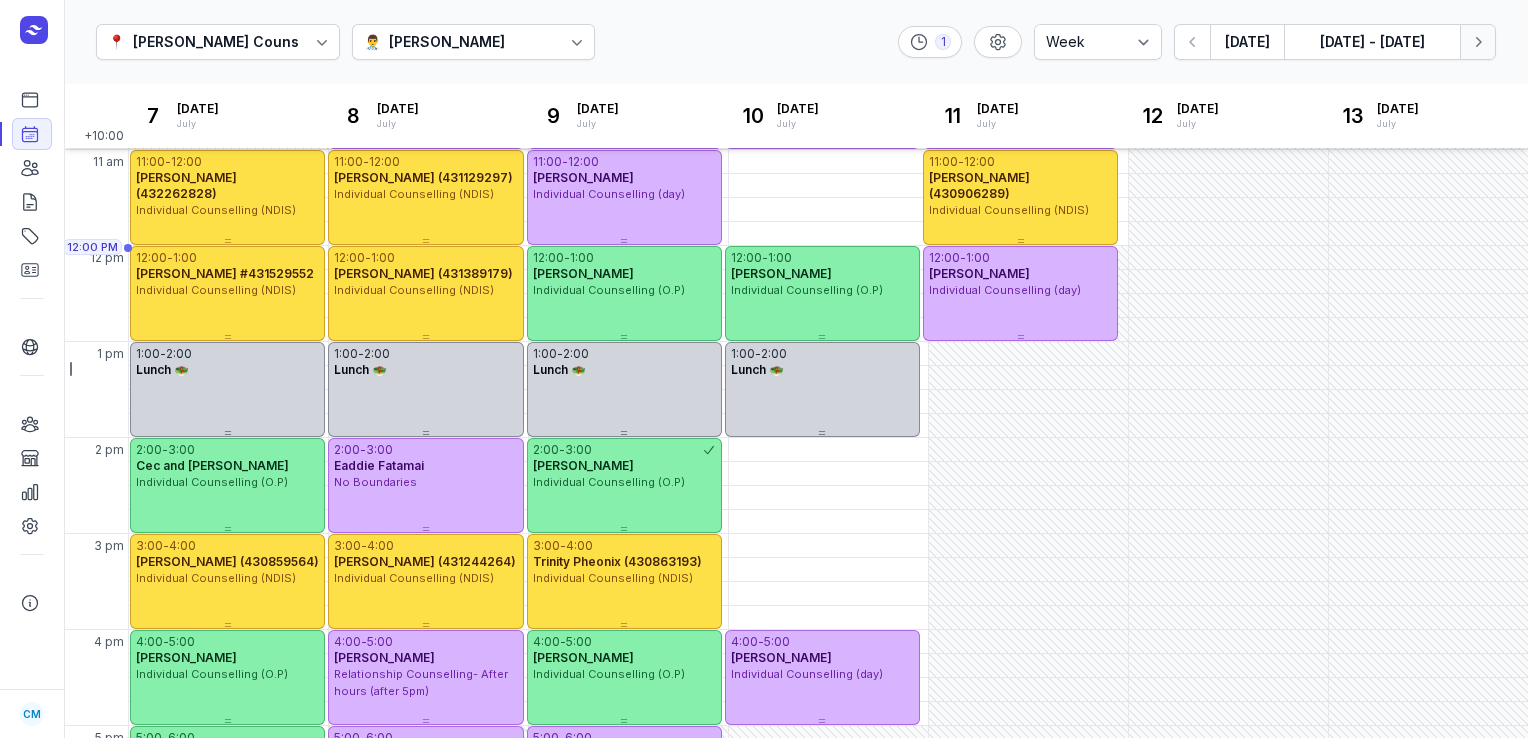 click 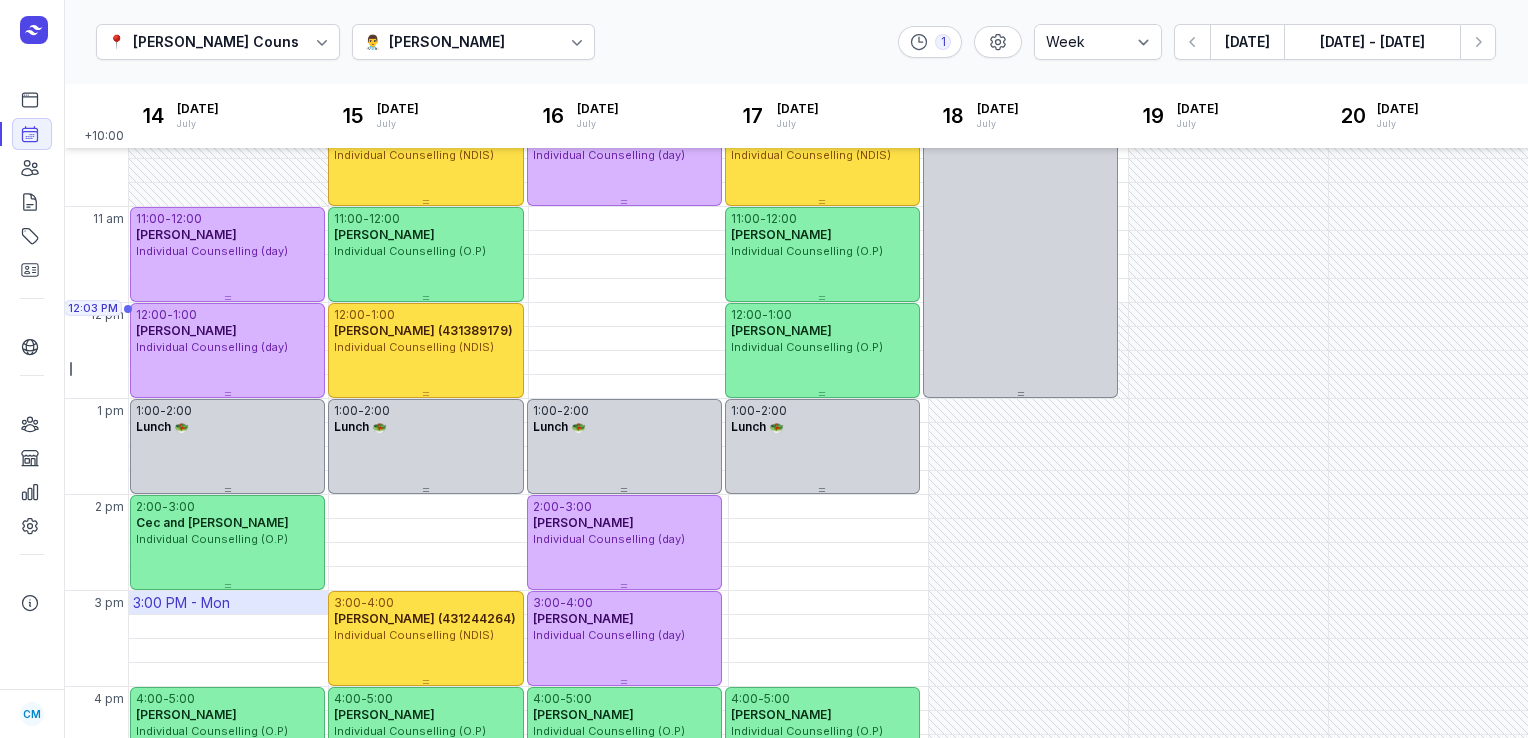 scroll, scrollTop: 288, scrollLeft: 0, axis: vertical 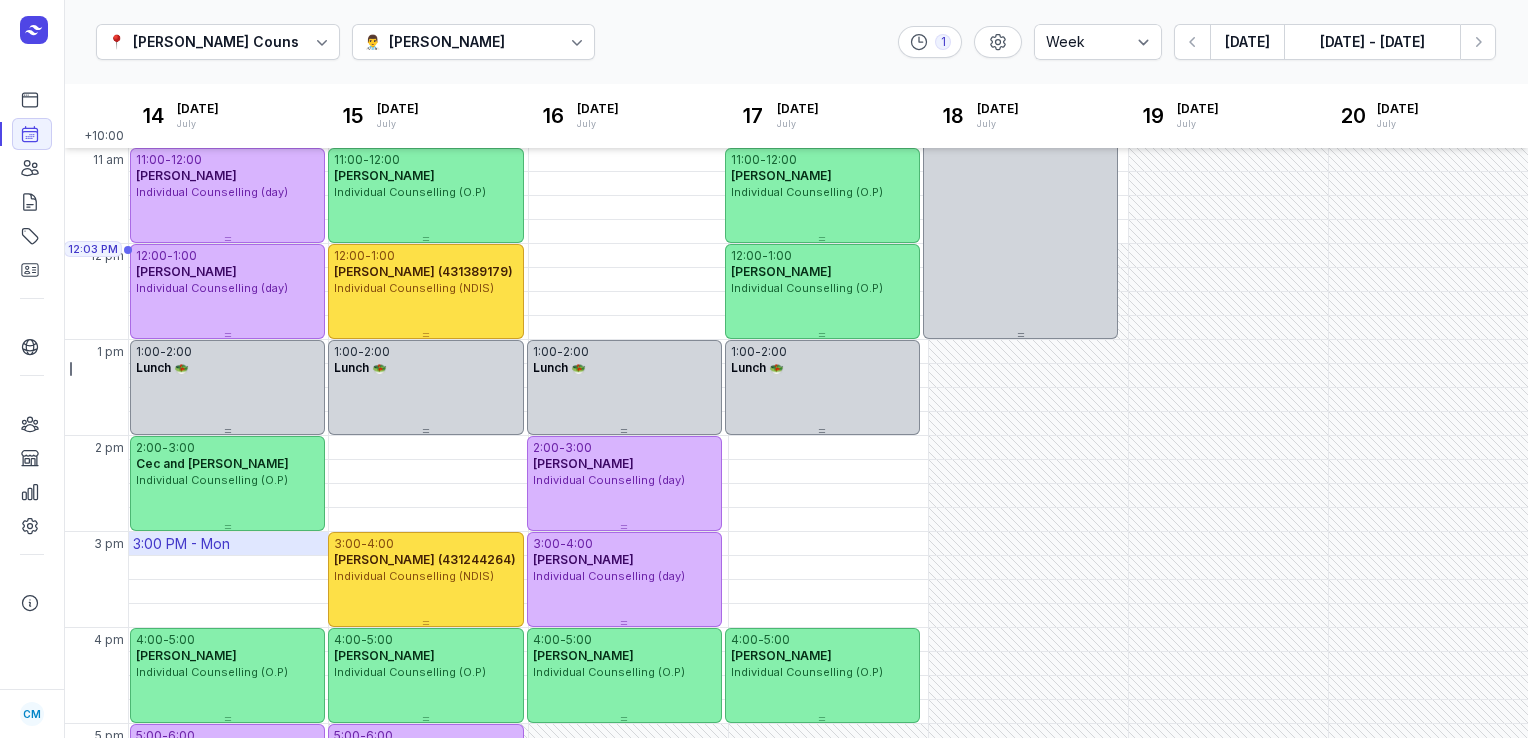 click on "3:00 PM - Mon" at bounding box center [181, 544] 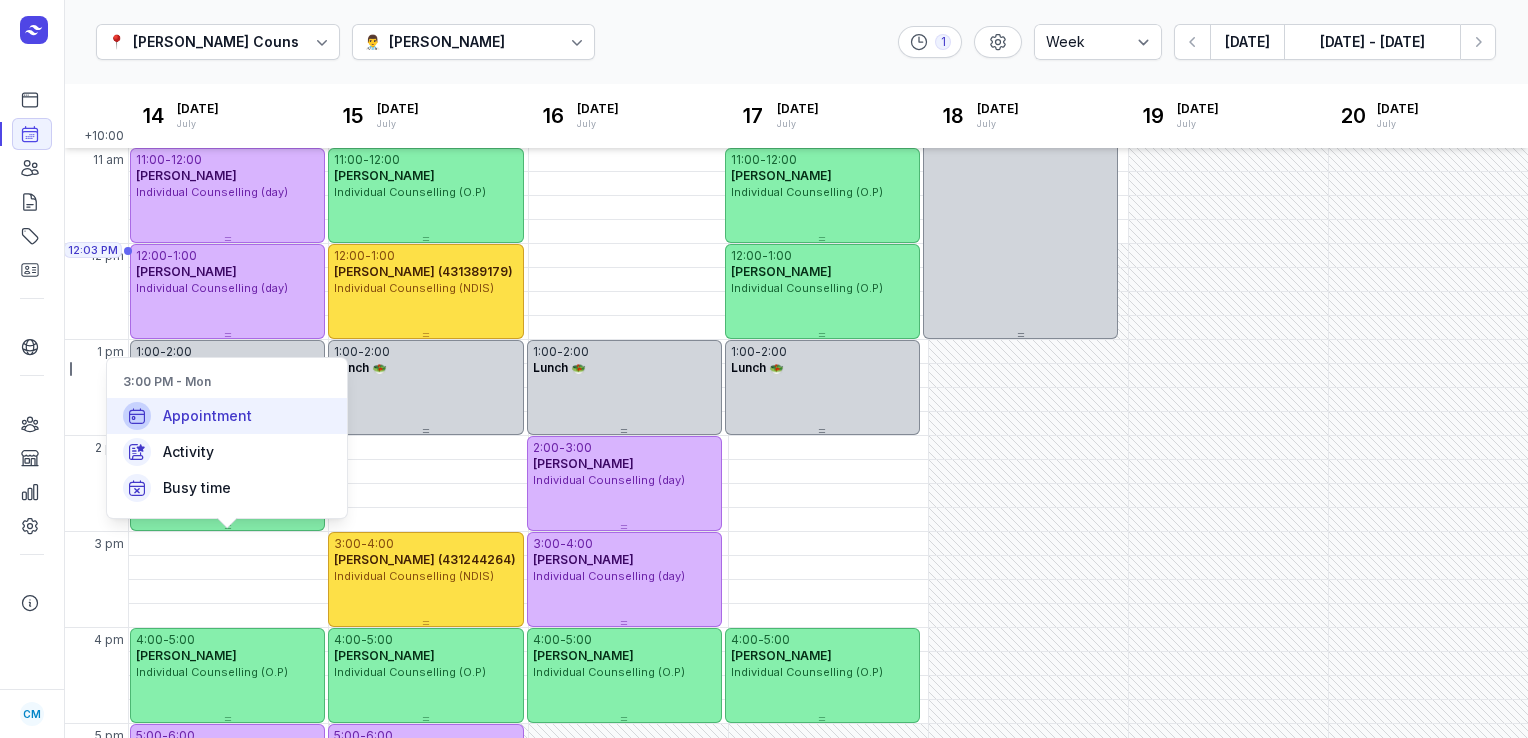 click on "Appointment" at bounding box center [227, 416] 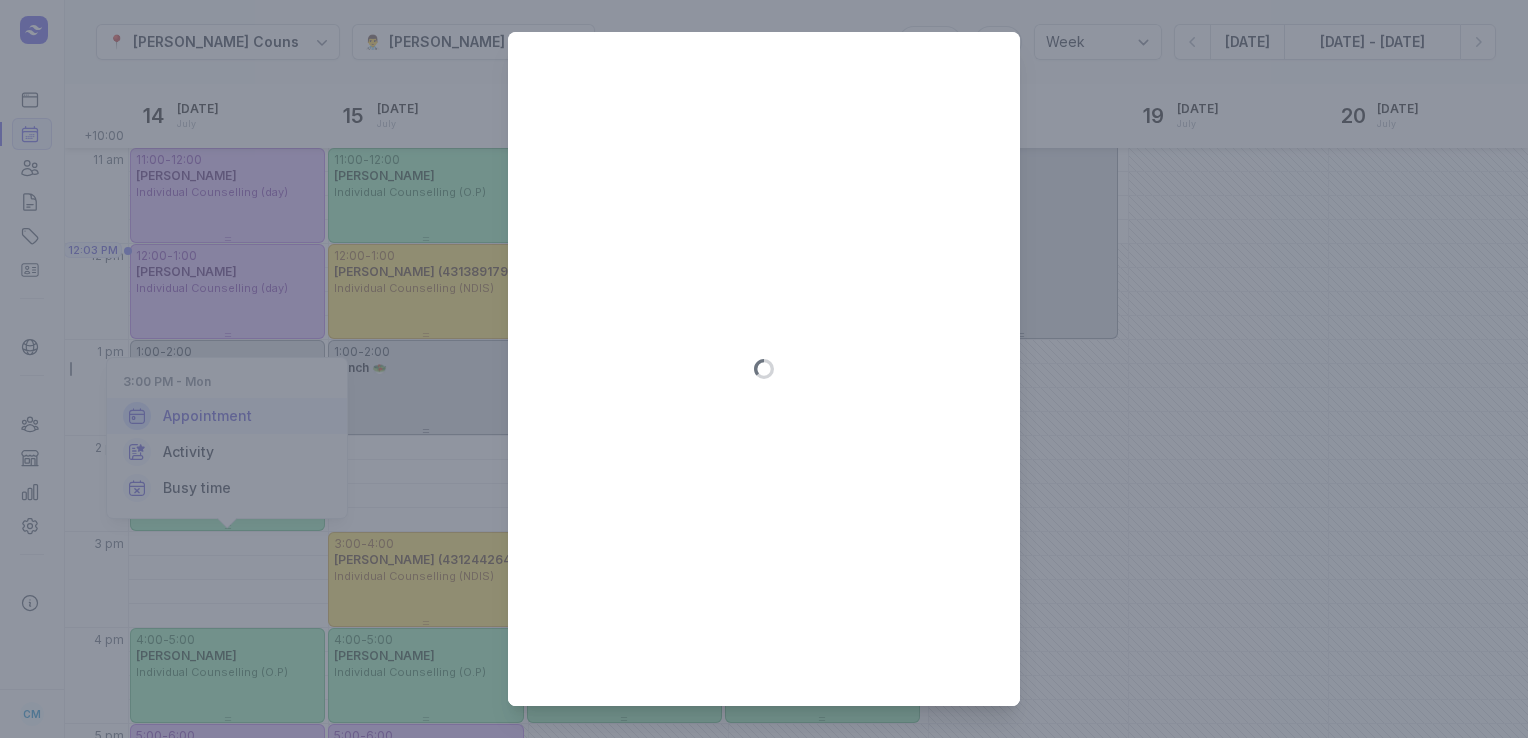 type on "[DATE]" 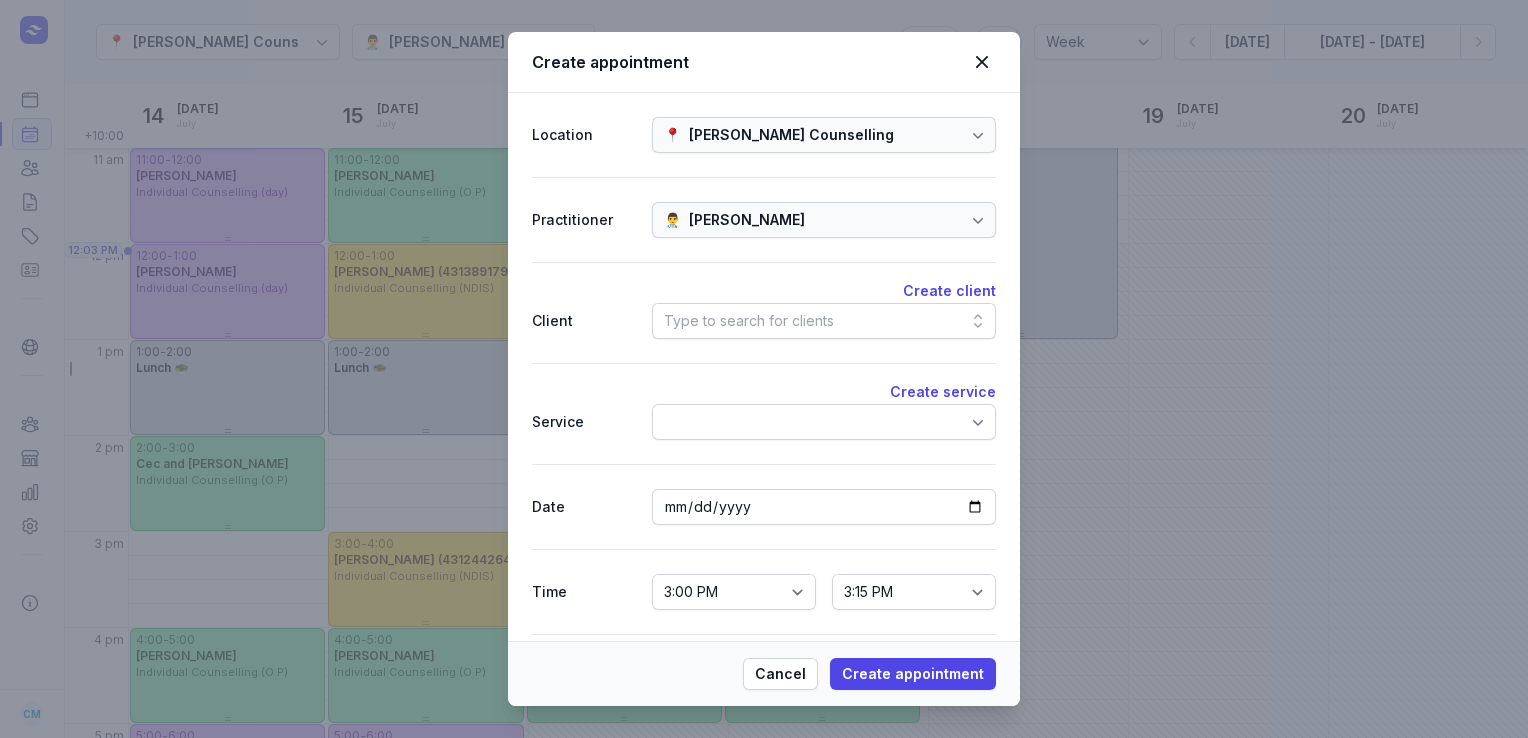 click on "Type to search for clients" 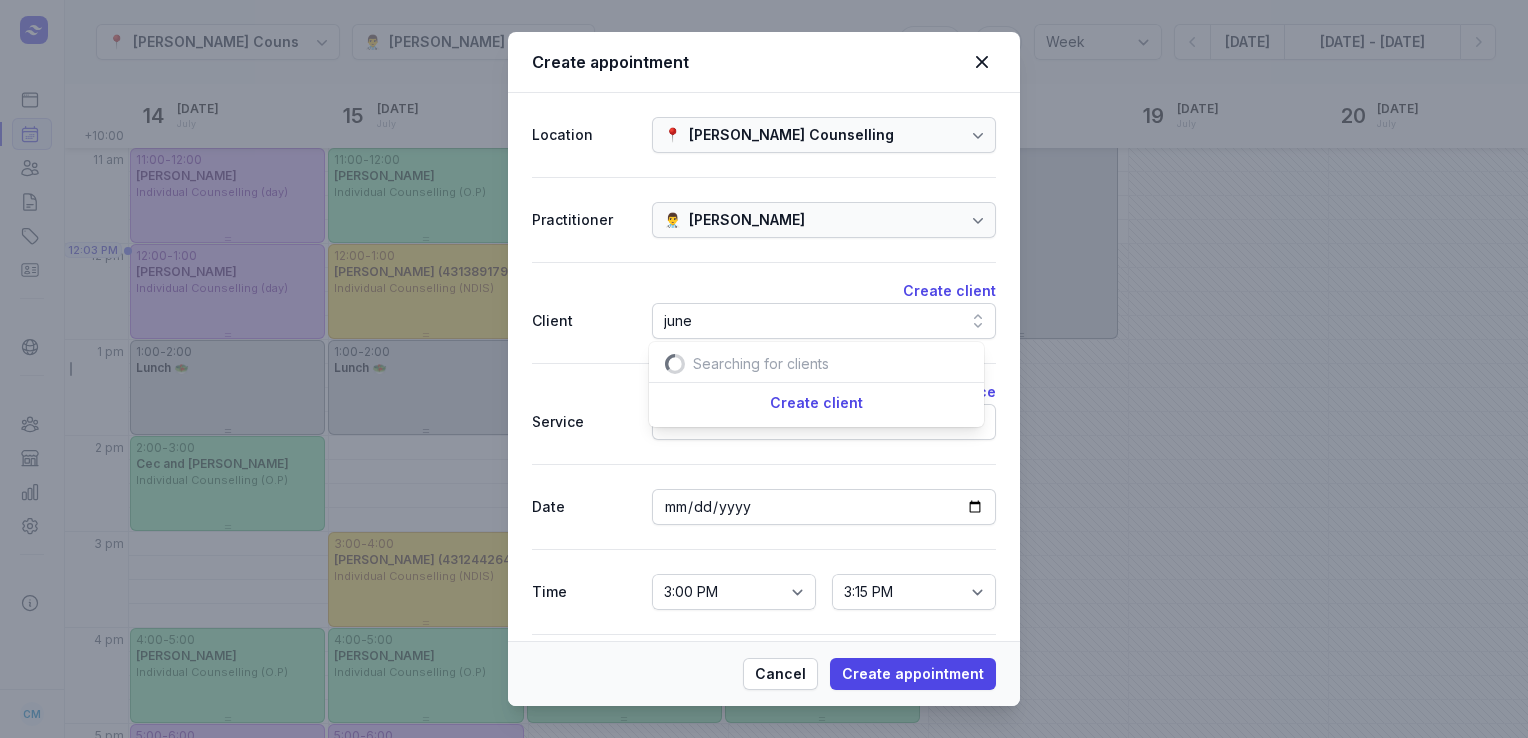 scroll, scrollTop: 0, scrollLeft: 25, axis: horizontal 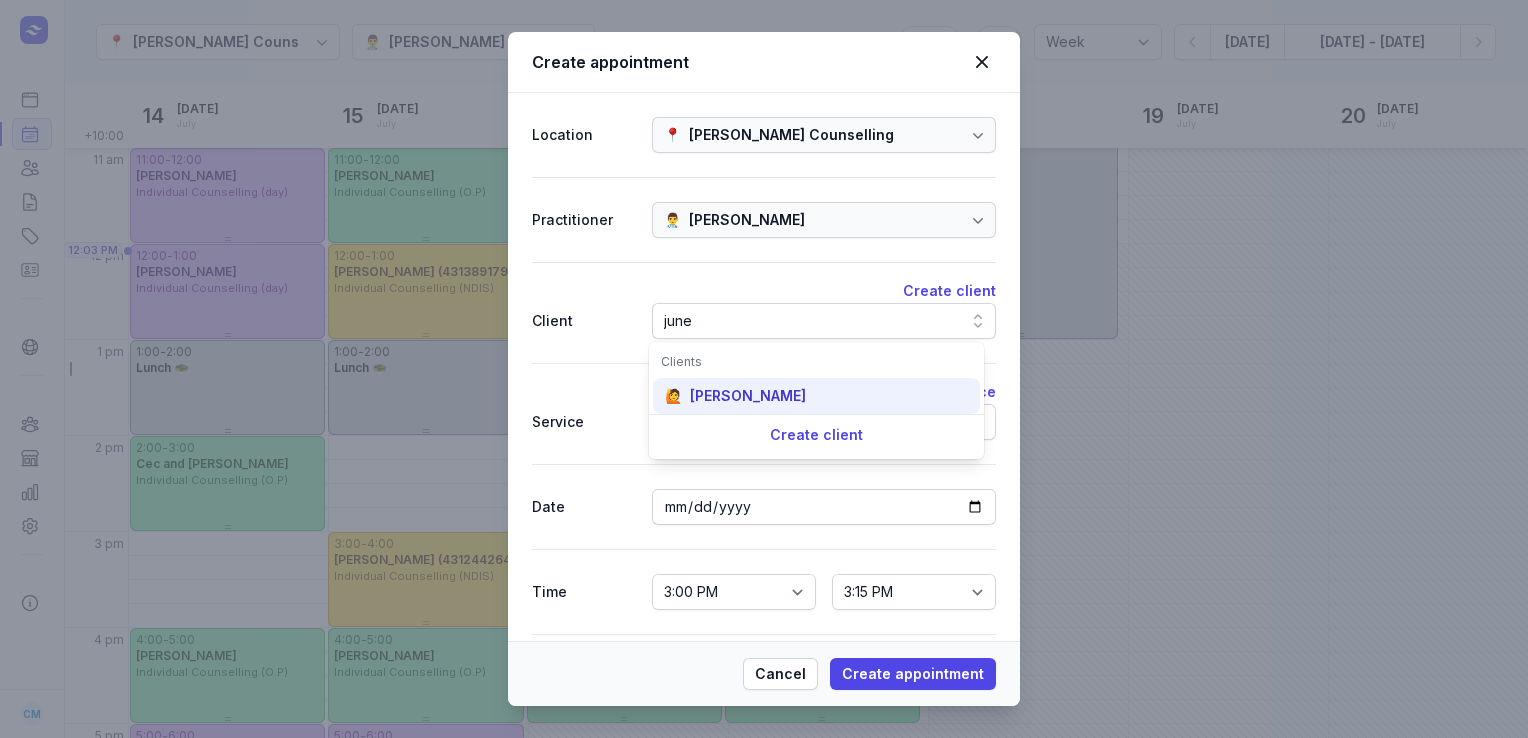 type on "june" 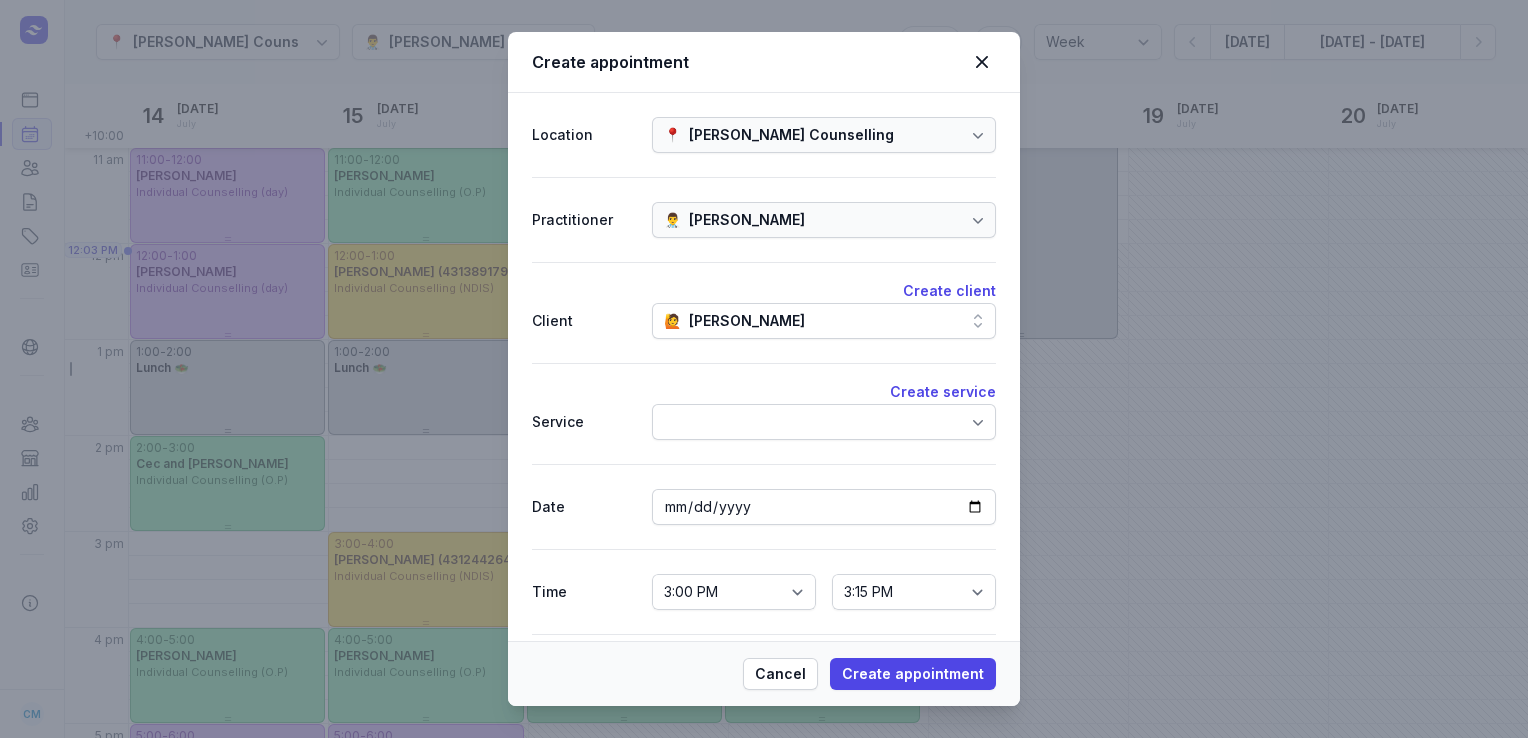 click at bounding box center (824, 422) 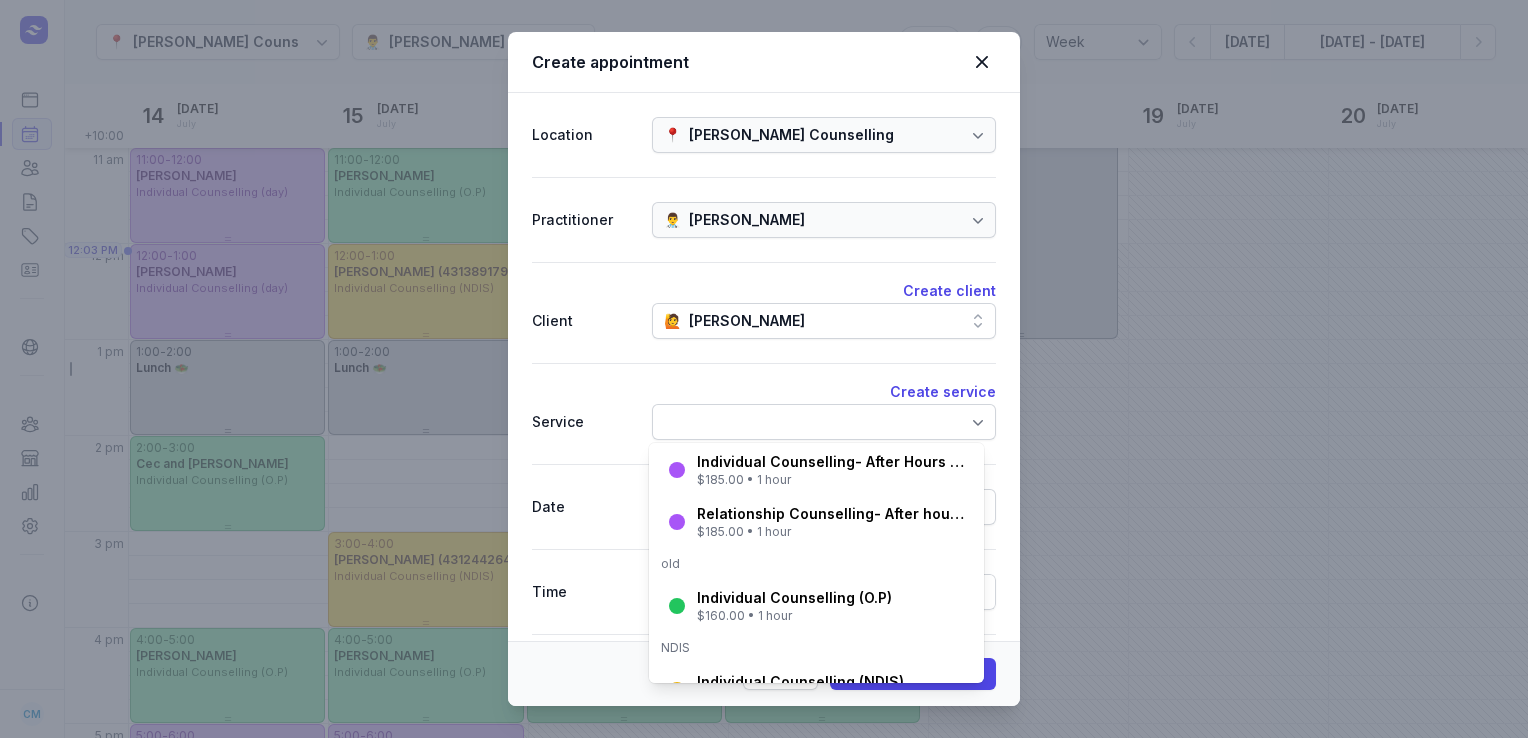 scroll, scrollTop: 228, scrollLeft: 0, axis: vertical 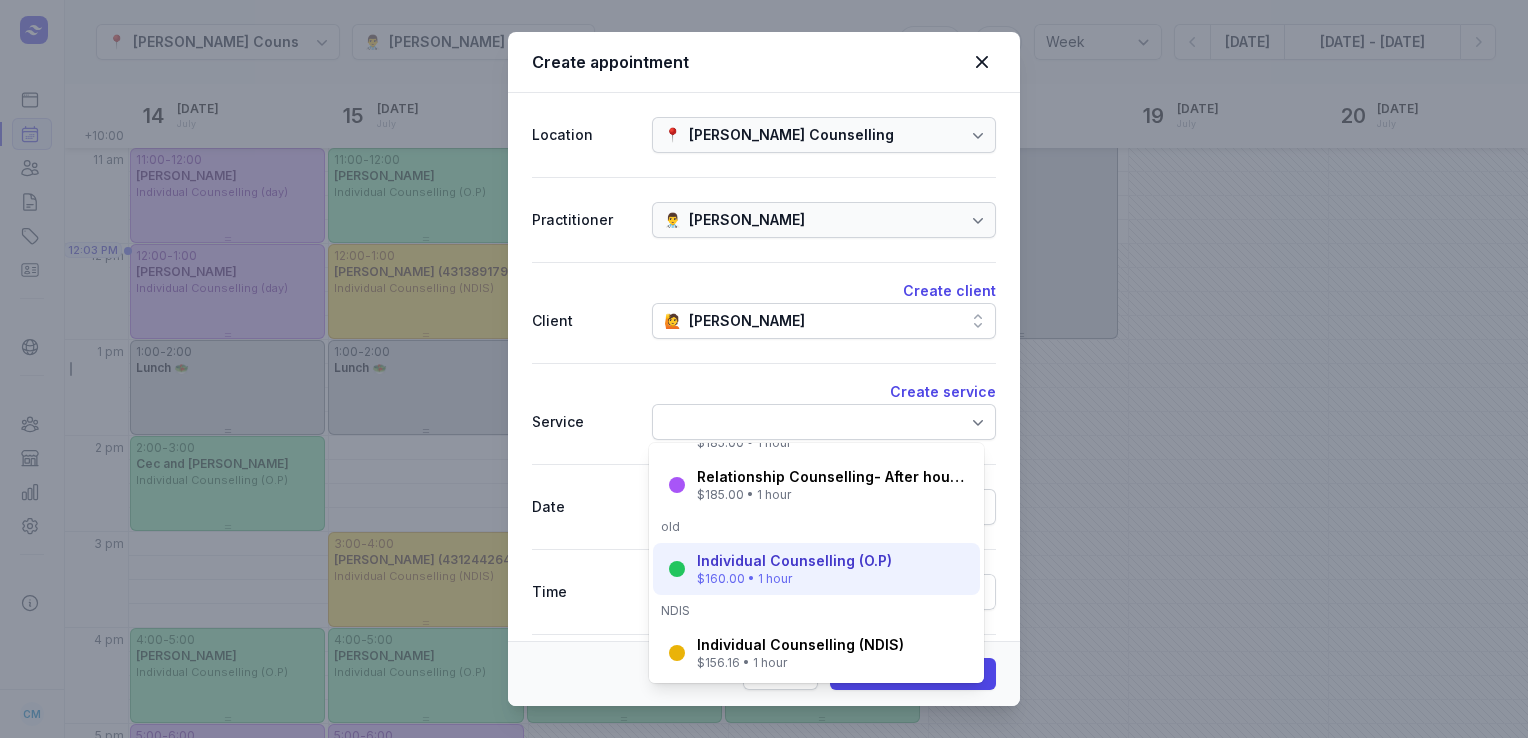 click on "Individual Counselling (O.P)" at bounding box center (794, 561) 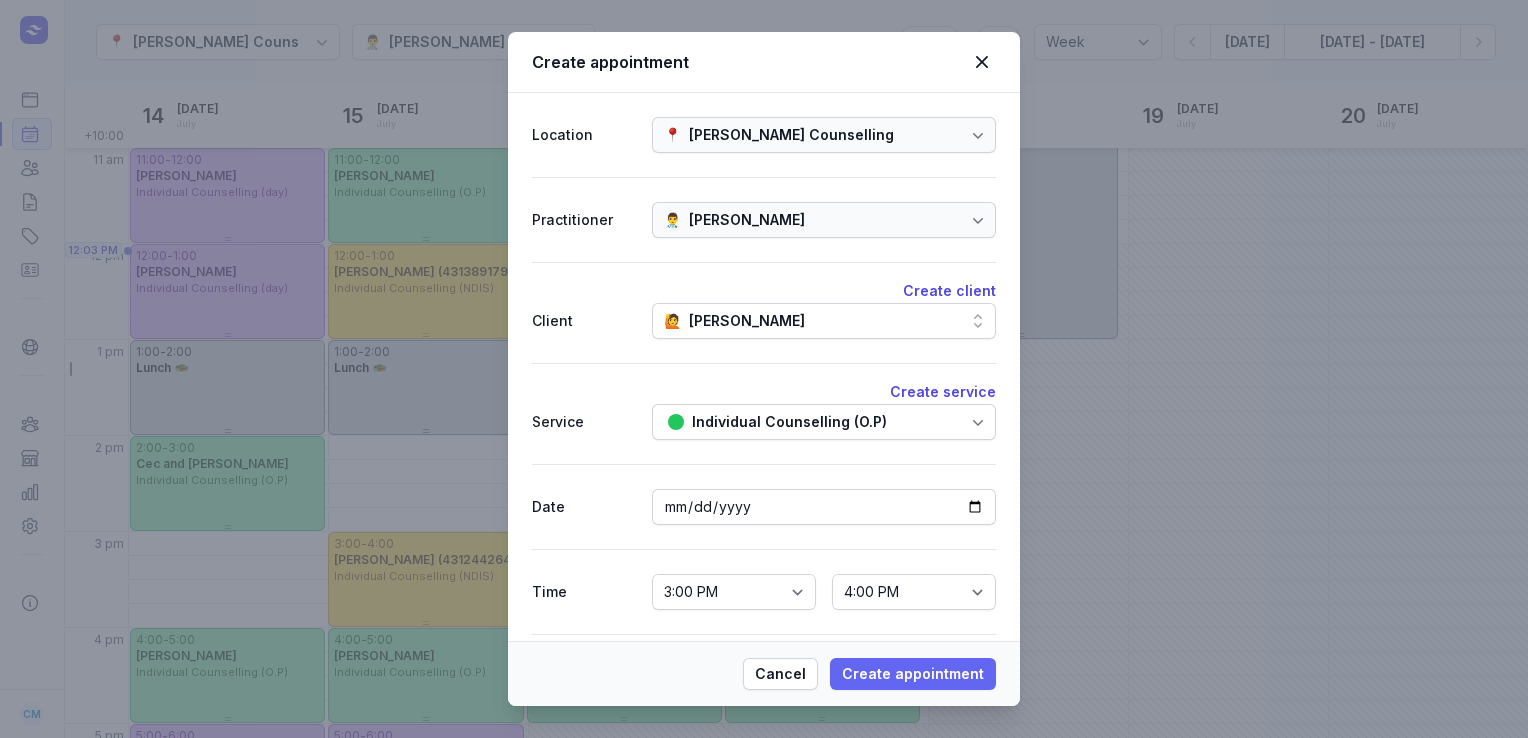 click on "Create appointment" at bounding box center (913, 674) 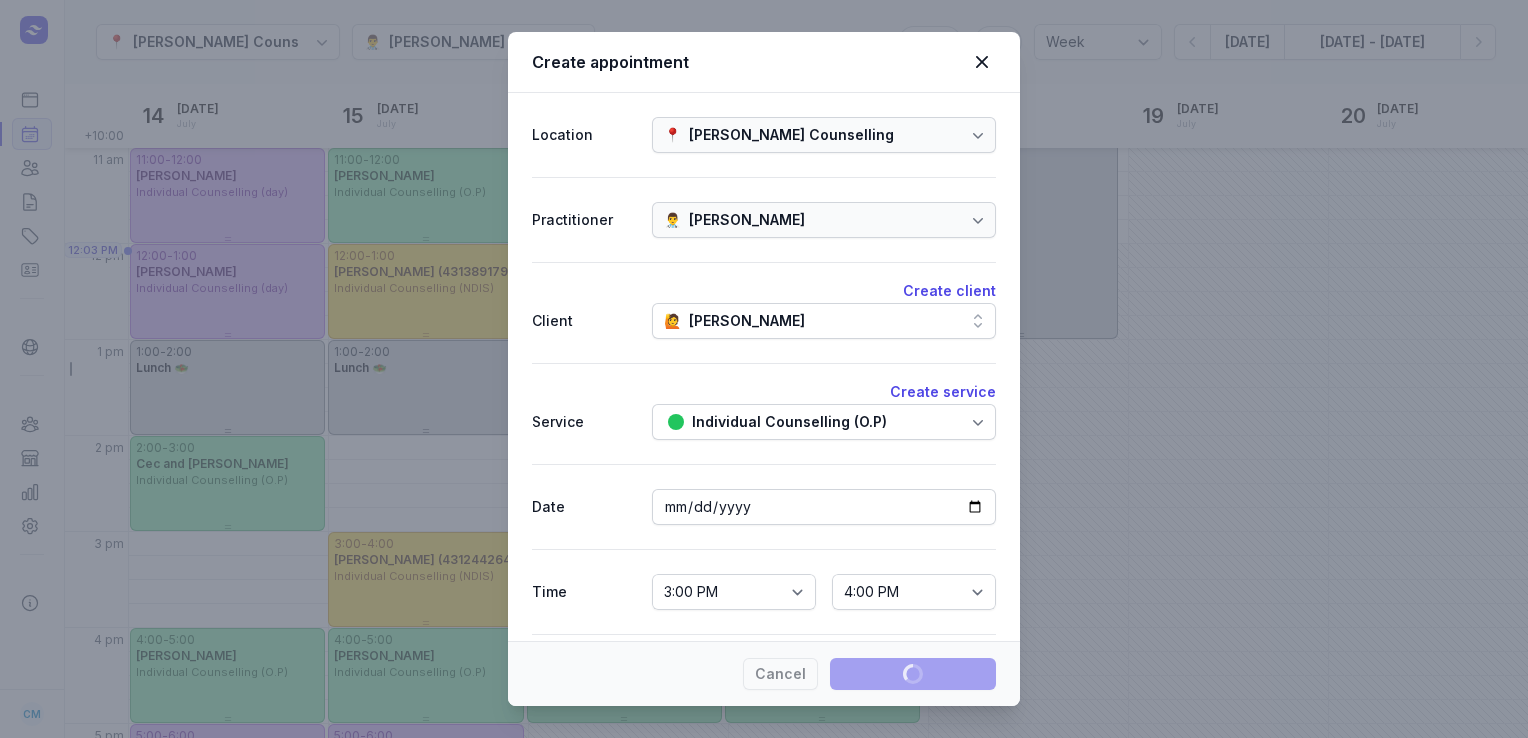 type 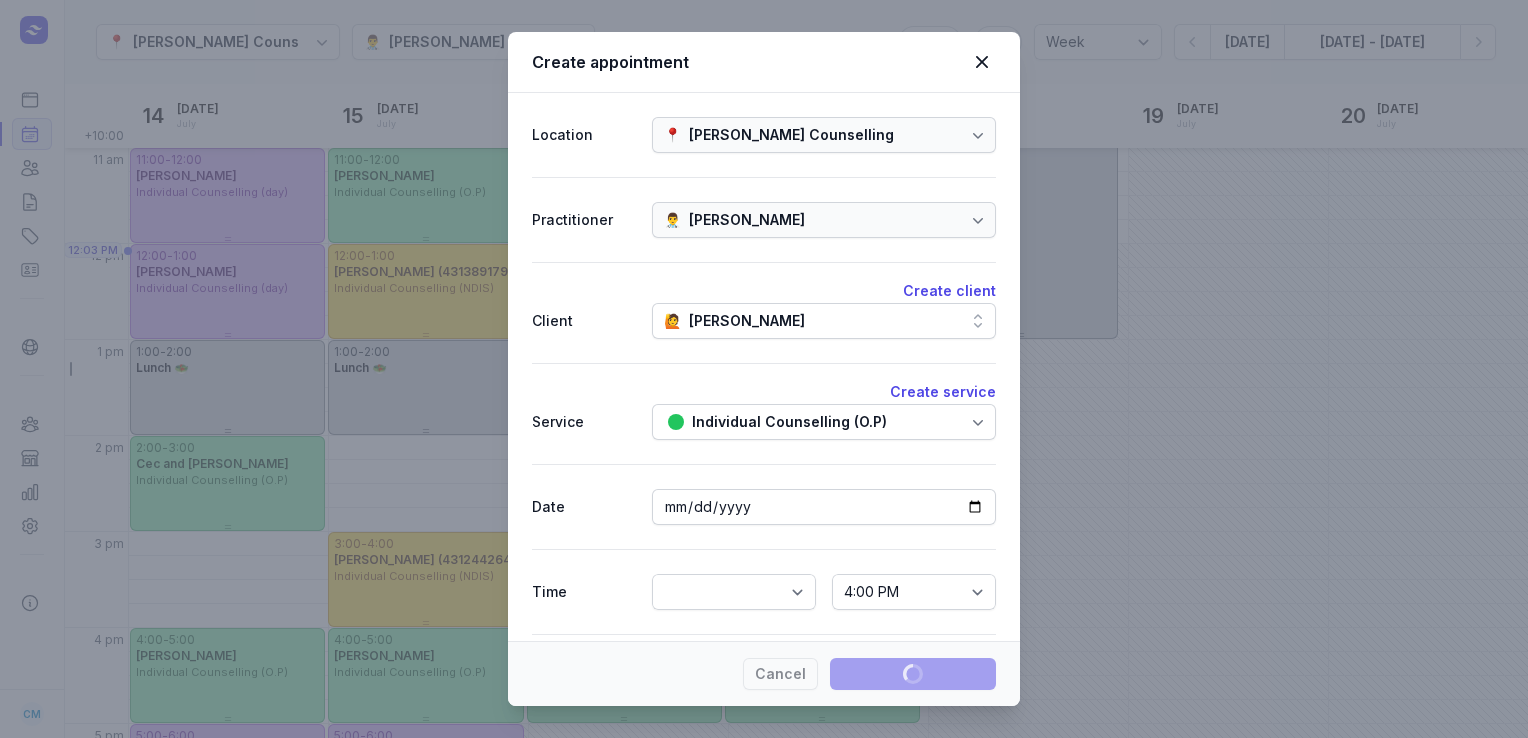 select 